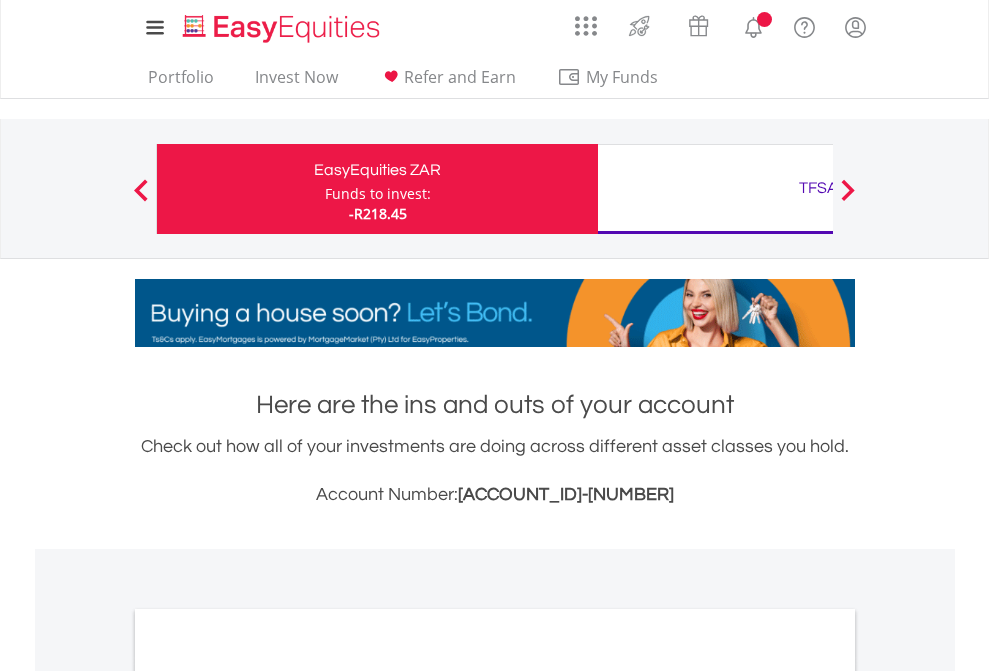 scroll, scrollTop: 0, scrollLeft: 0, axis: both 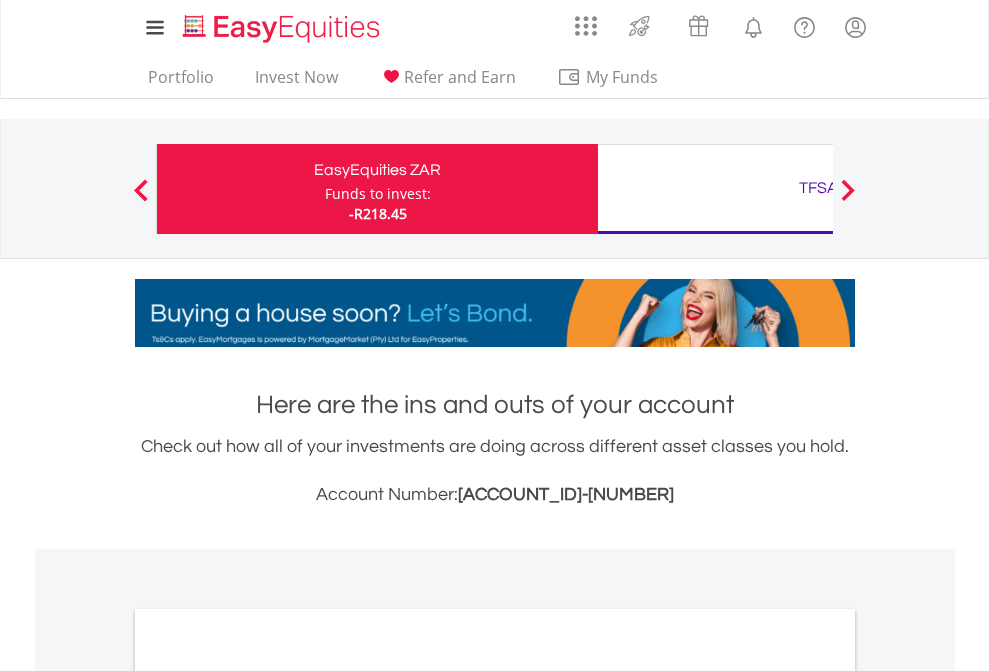 click on "Funds to invest:" at bounding box center (378, 194) 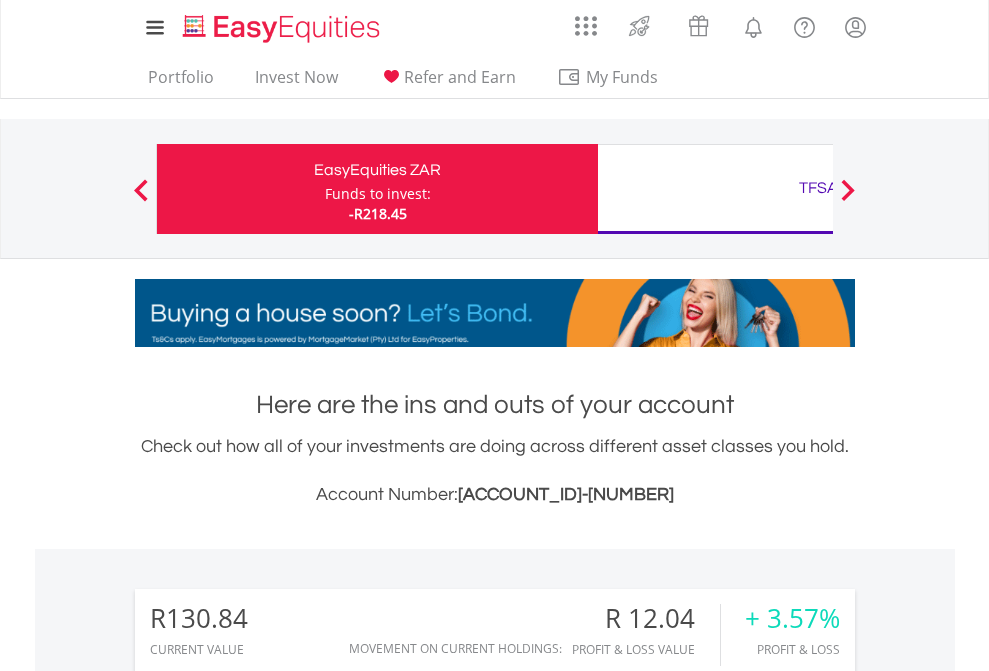 scroll, scrollTop: 999808, scrollLeft: 999687, axis: both 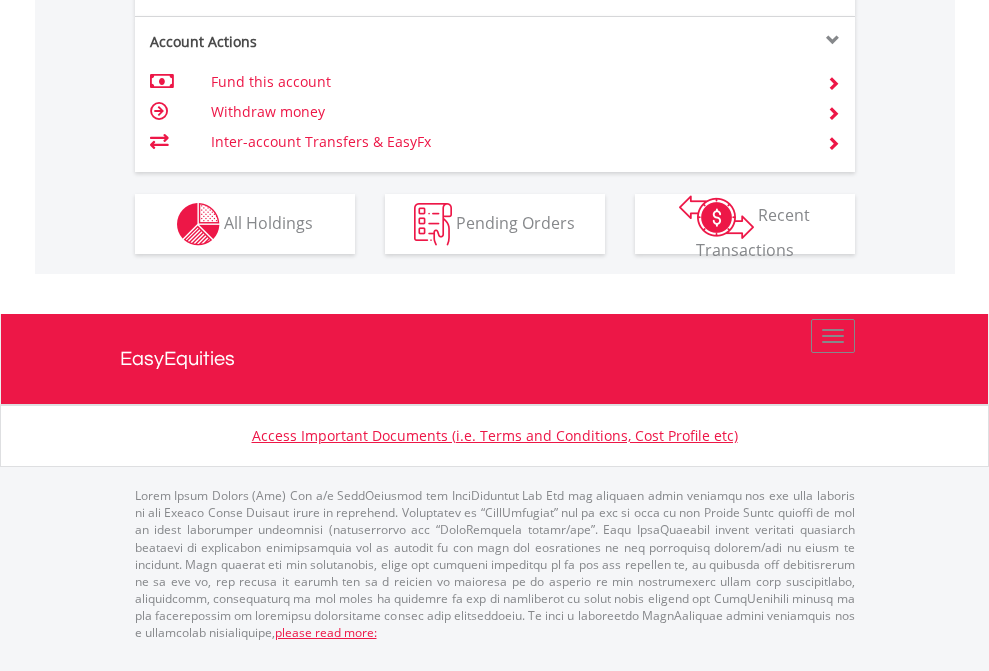click on "Investment types" at bounding box center (706, -337) 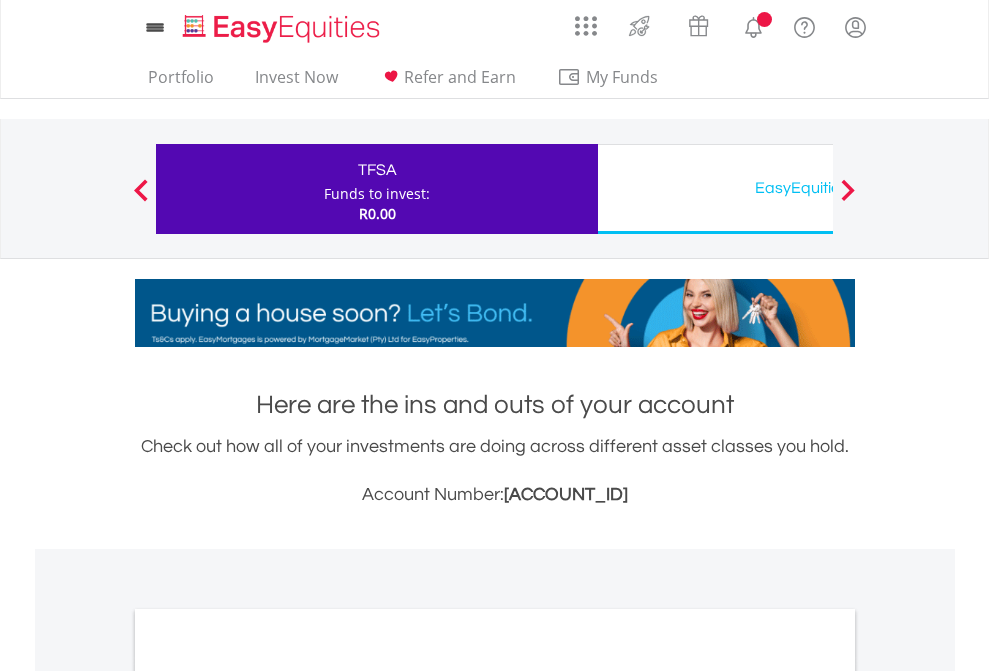 scroll, scrollTop: 0, scrollLeft: 0, axis: both 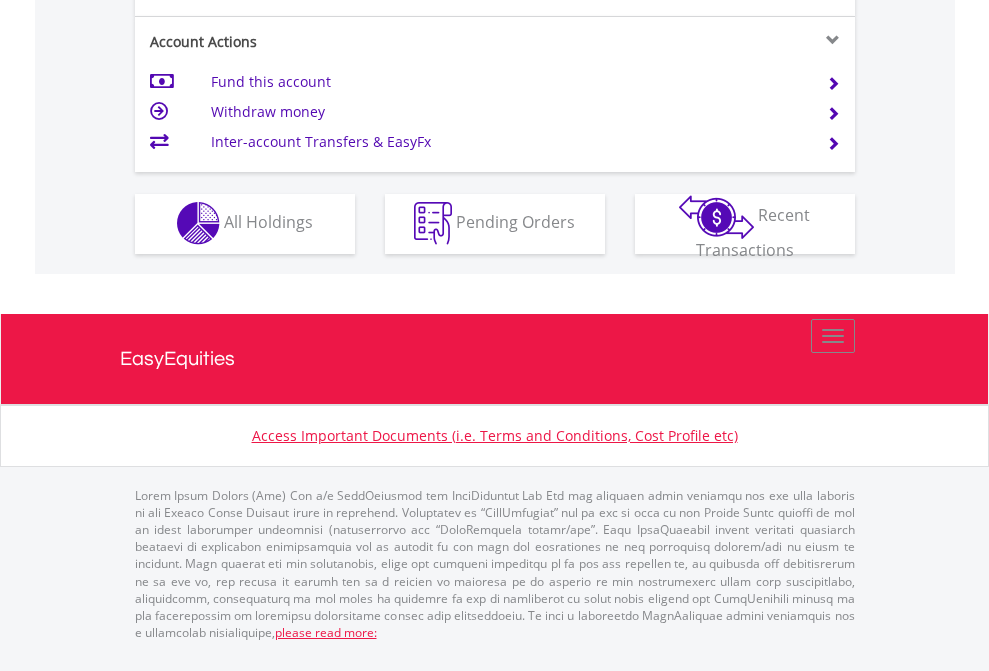 click on "Investment types" at bounding box center [706, -353] 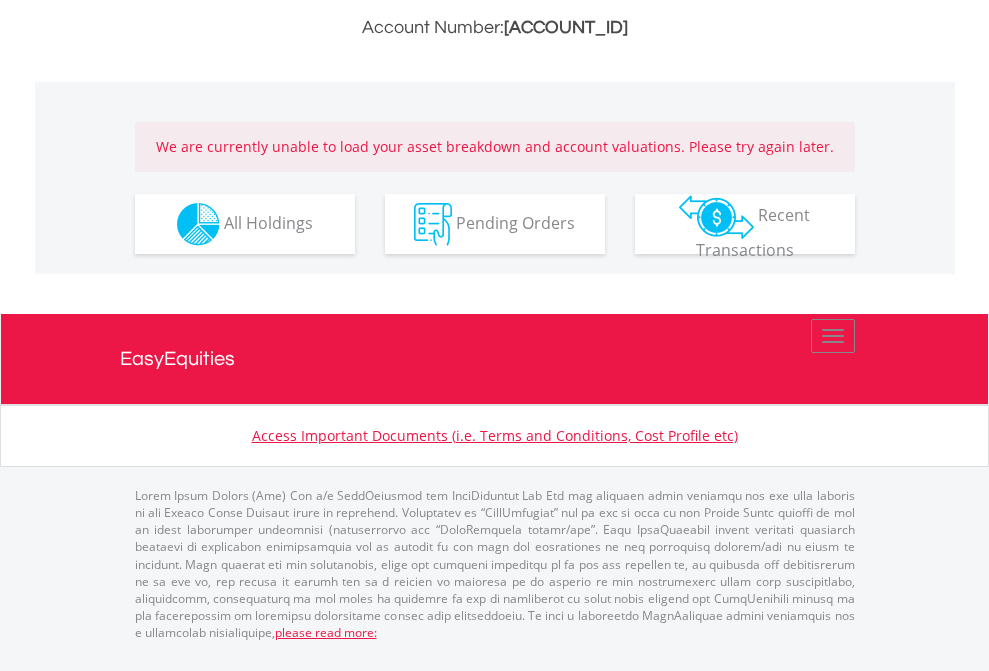 scroll, scrollTop: 1305, scrollLeft: 0, axis: vertical 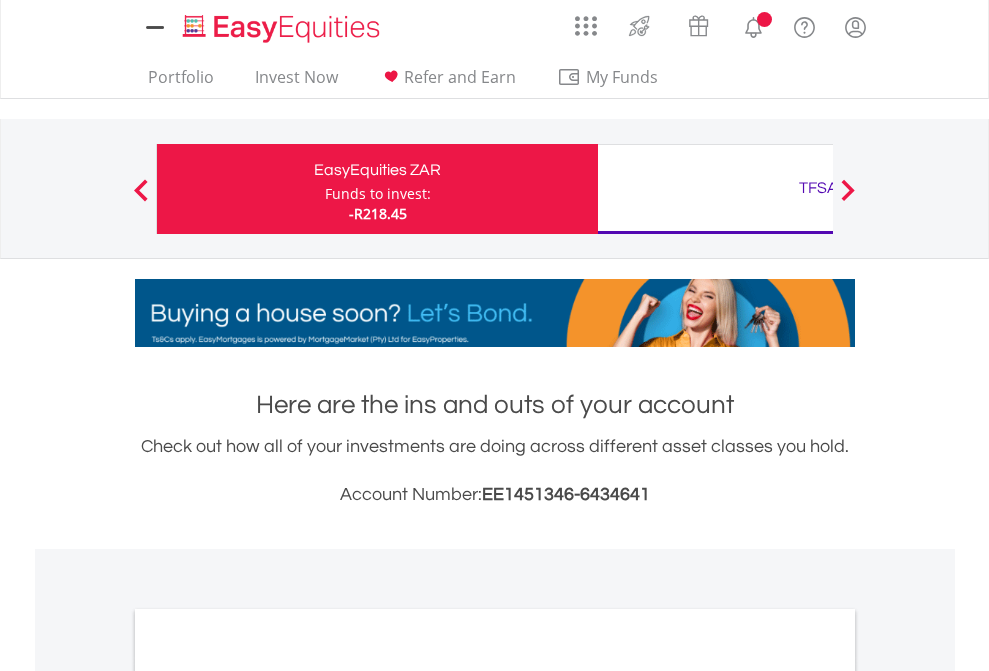 click on "All Holdings" at bounding box center [268, 1096] 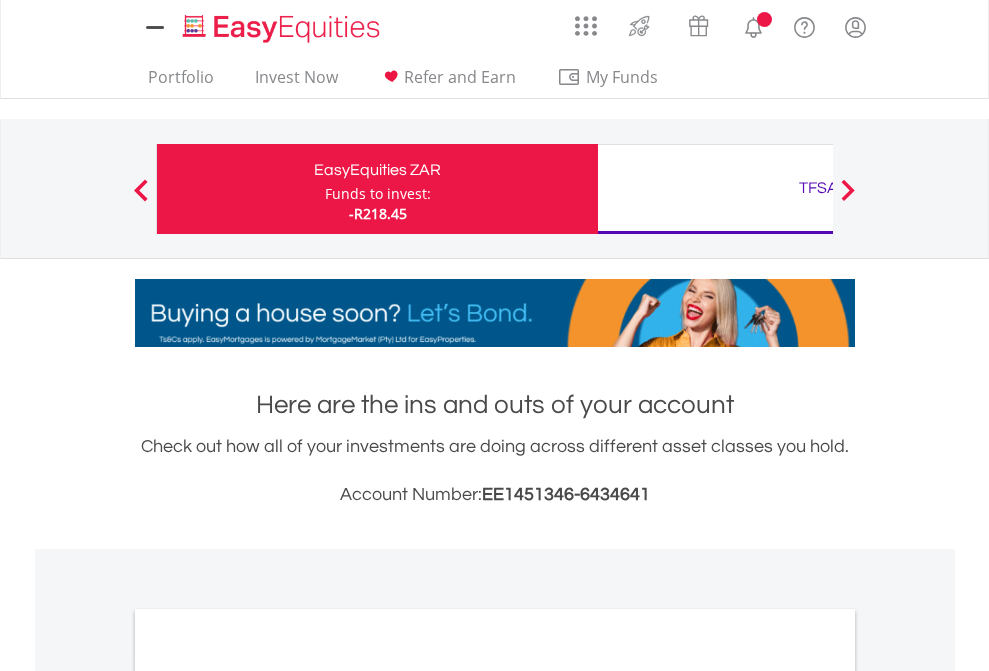 scroll, scrollTop: 1202, scrollLeft: 0, axis: vertical 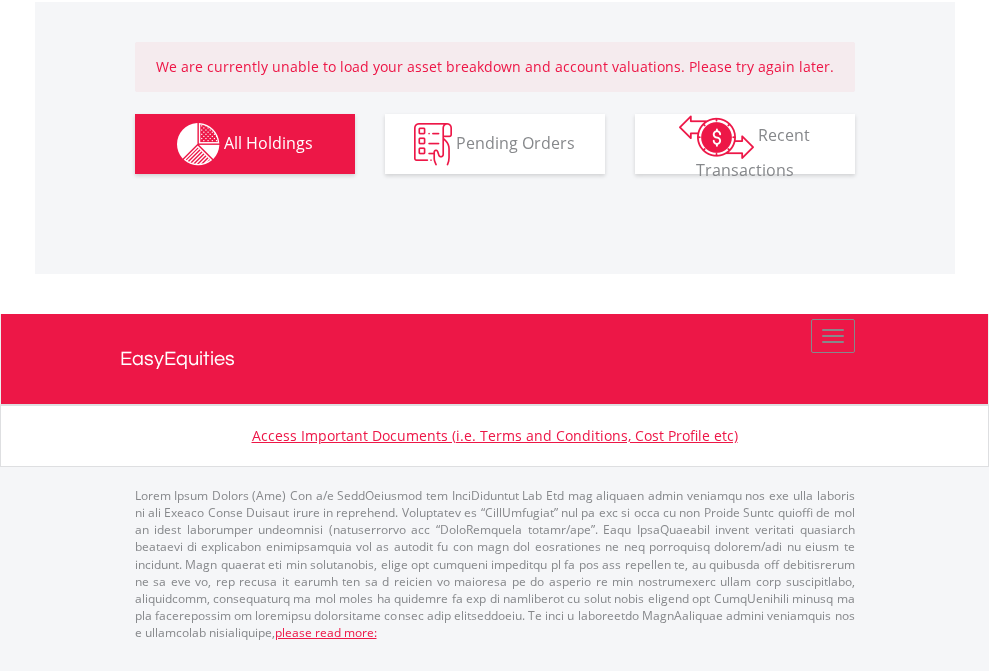 click on "TFSA" at bounding box center (818, -419) 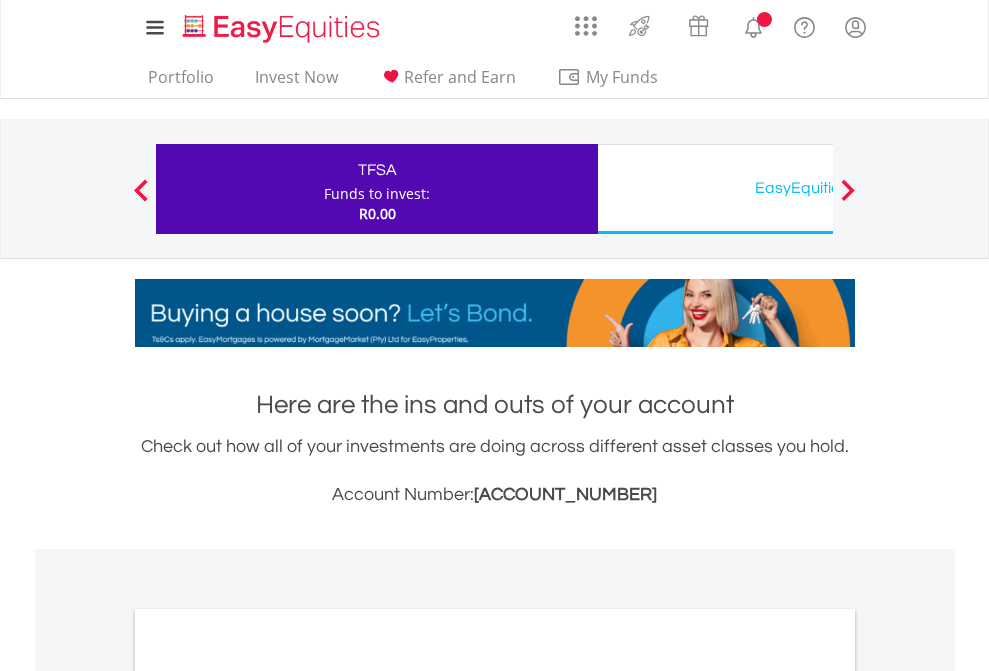scroll, scrollTop: 1202, scrollLeft: 0, axis: vertical 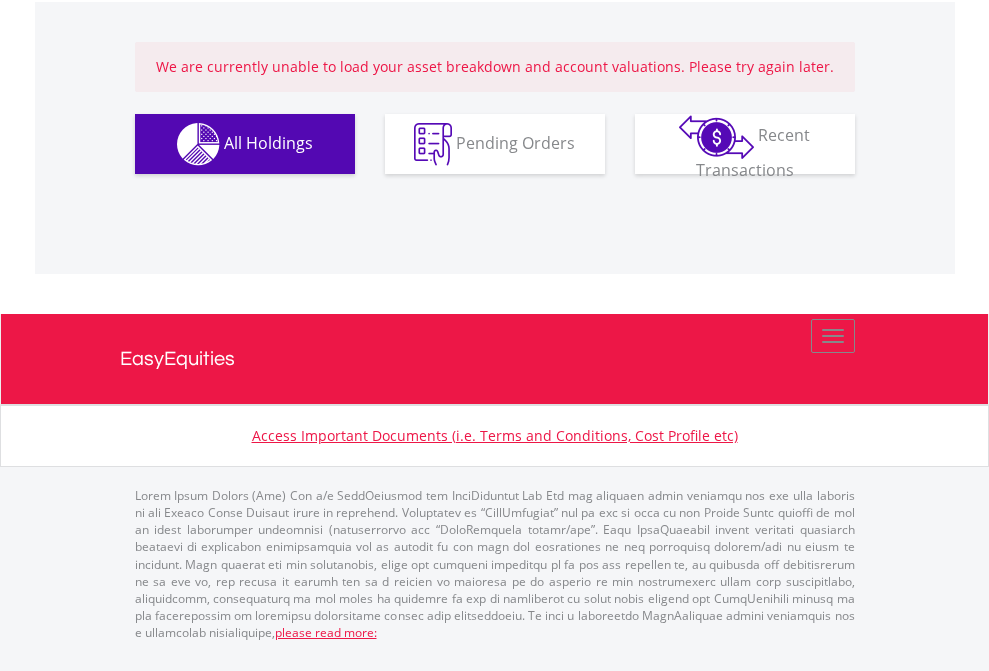 click on "EasyEquities USD" at bounding box center (818, -419) 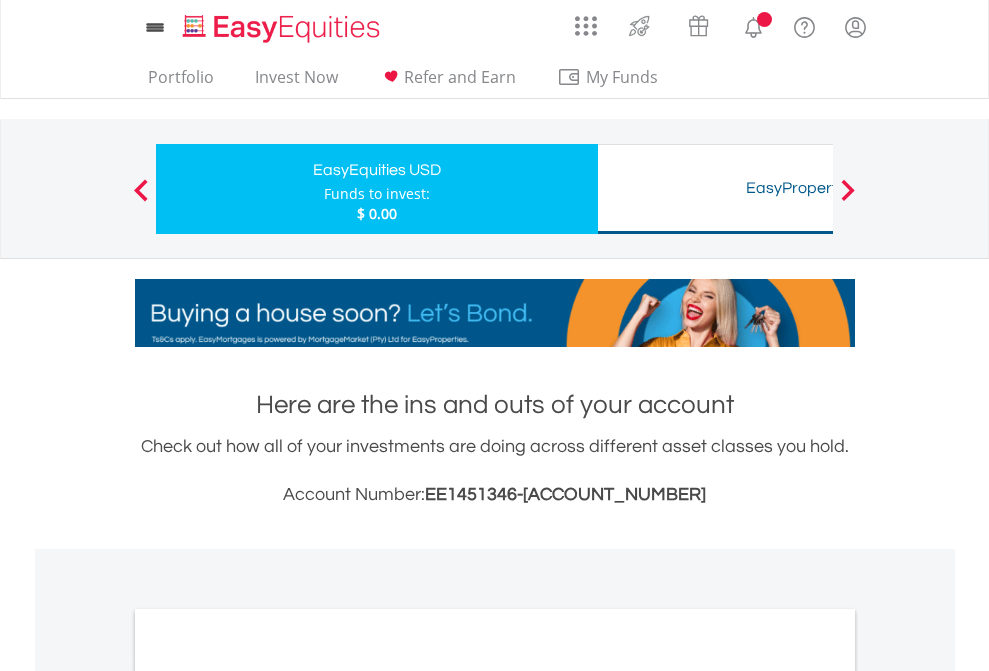 scroll, scrollTop: 0, scrollLeft: 0, axis: both 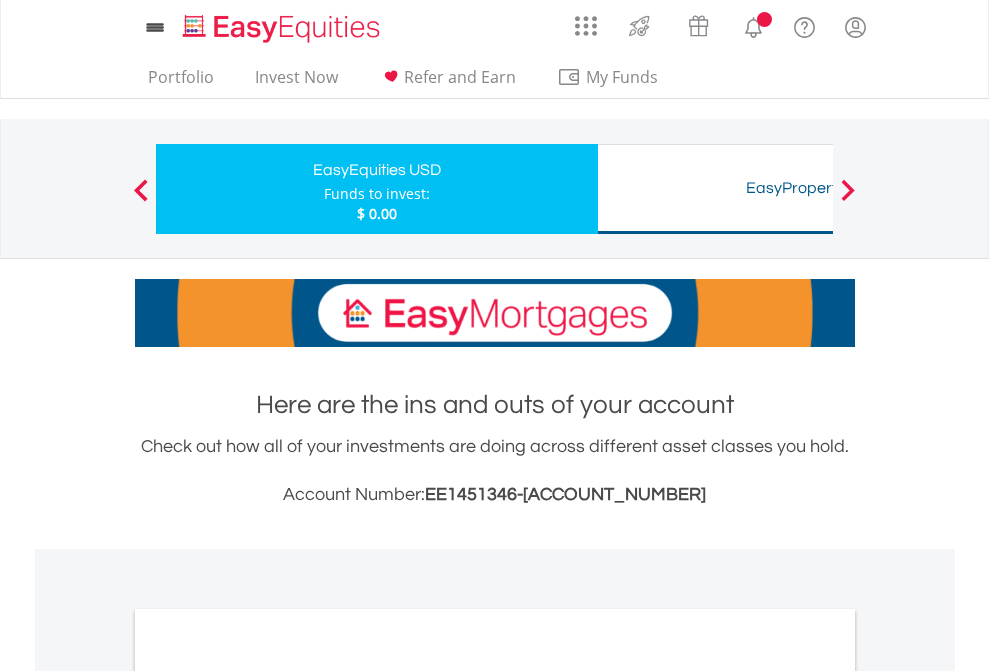 click on "All Holdings" at bounding box center (268, 1096) 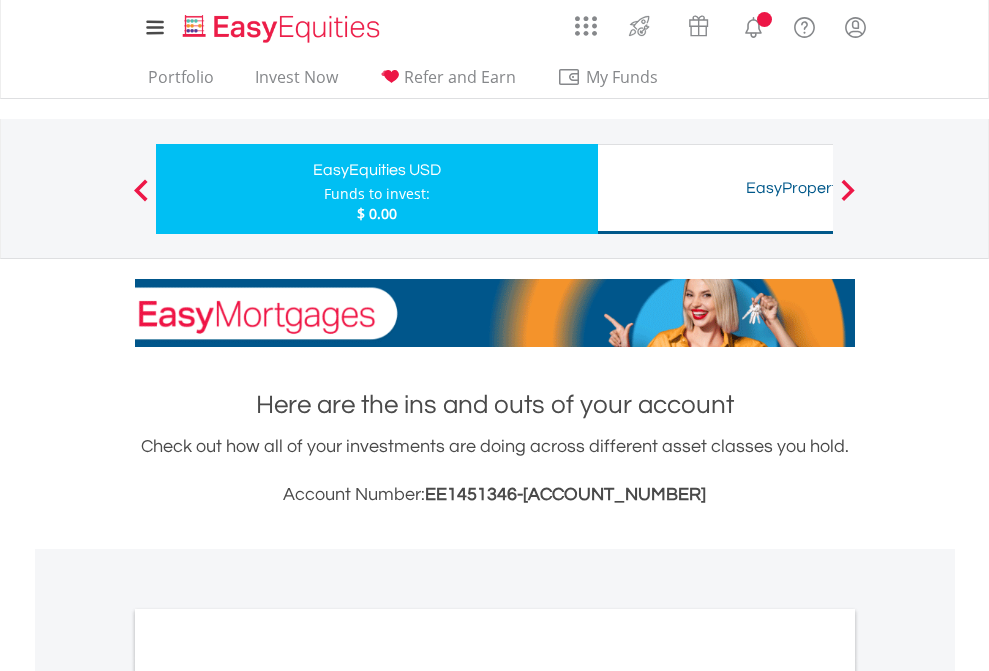 scroll, scrollTop: 1202, scrollLeft: 0, axis: vertical 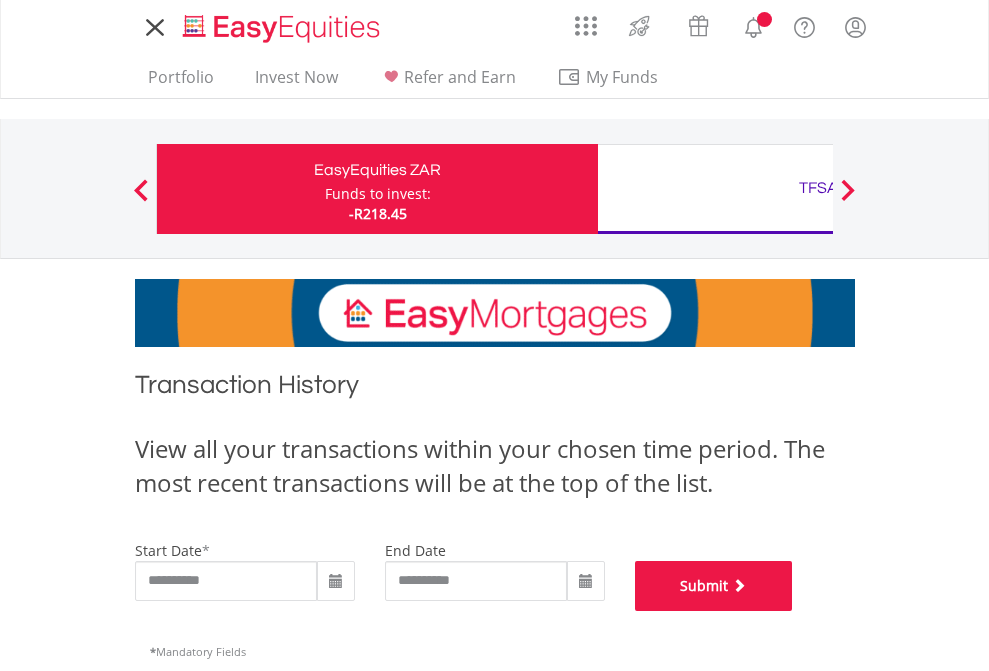 click on "Submit" at bounding box center (714, 586) 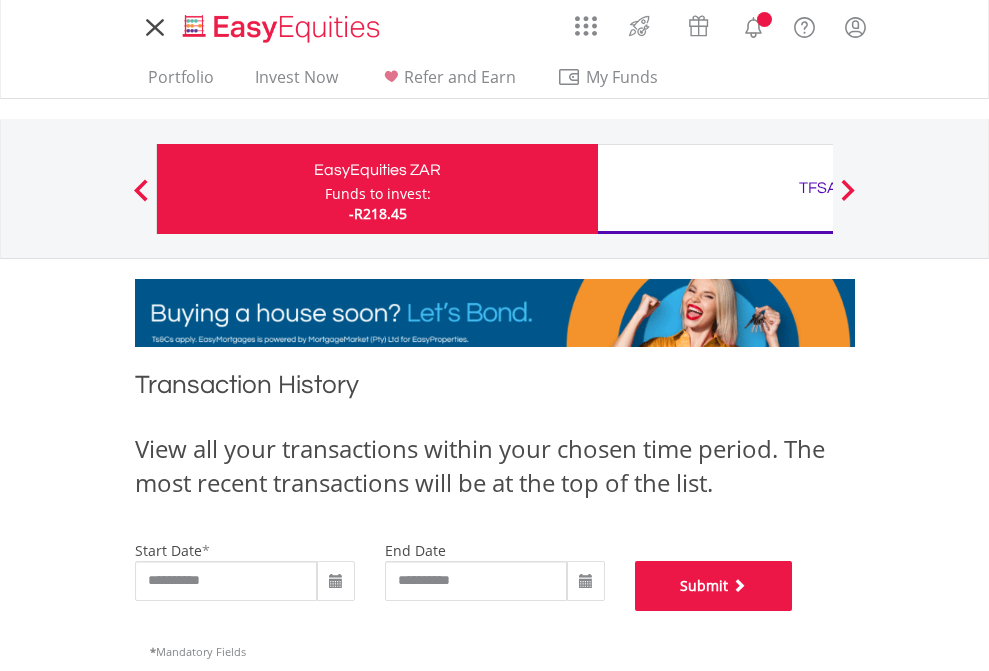 scroll, scrollTop: 811, scrollLeft: 0, axis: vertical 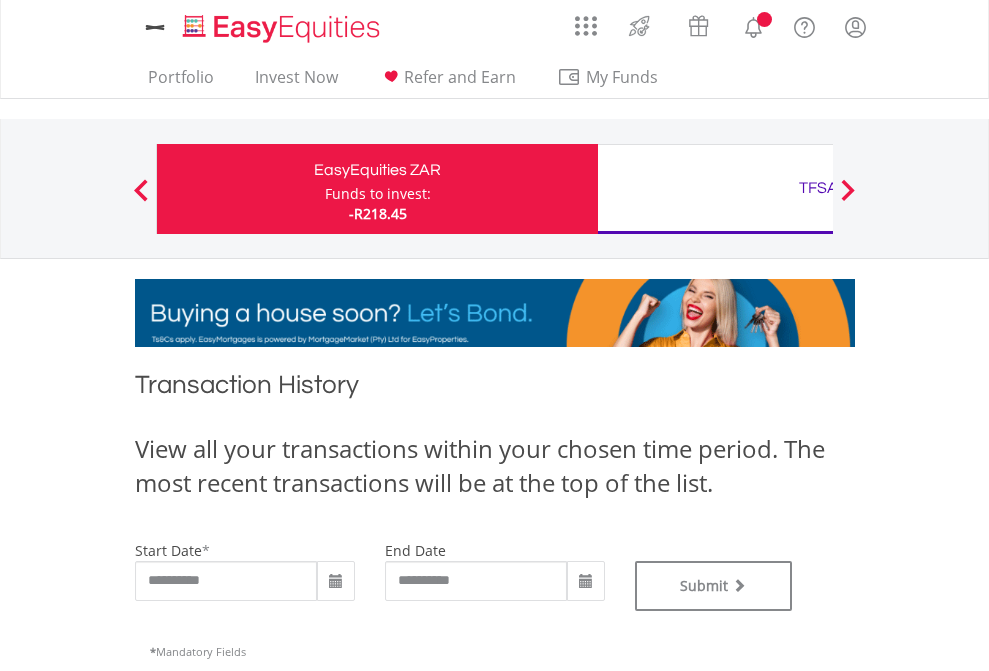 click on "TFSA" at bounding box center [818, 188] 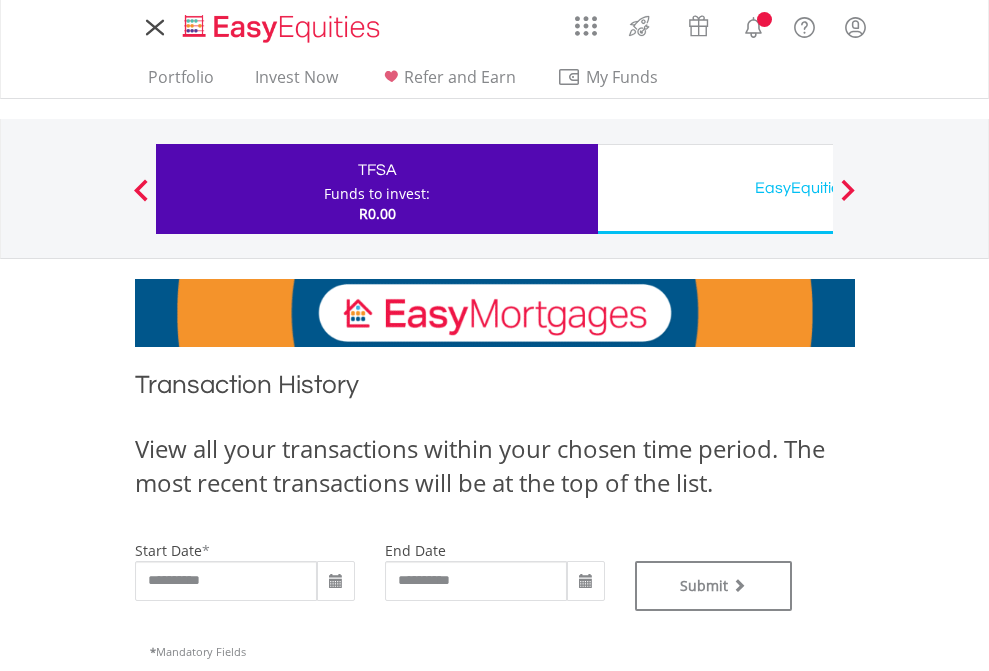 scroll, scrollTop: 0, scrollLeft: 0, axis: both 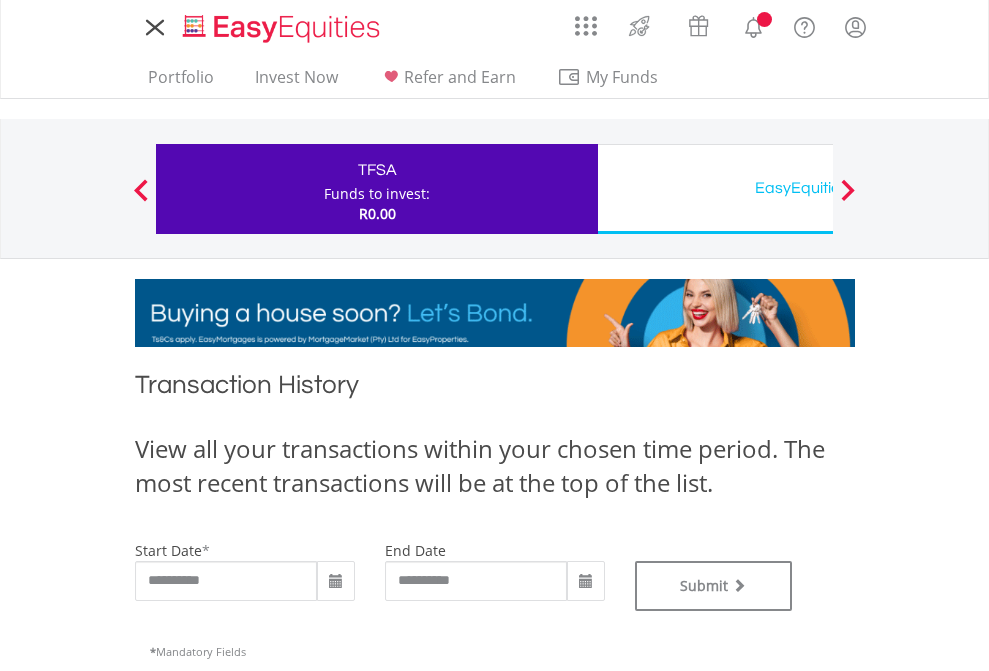 type on "**********" 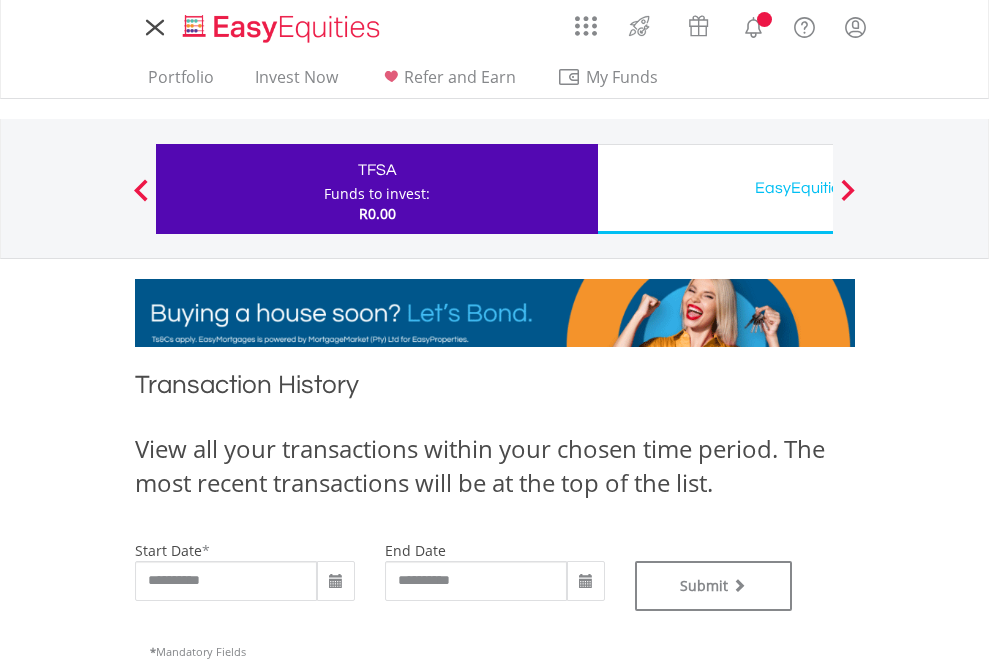 type on "**********" 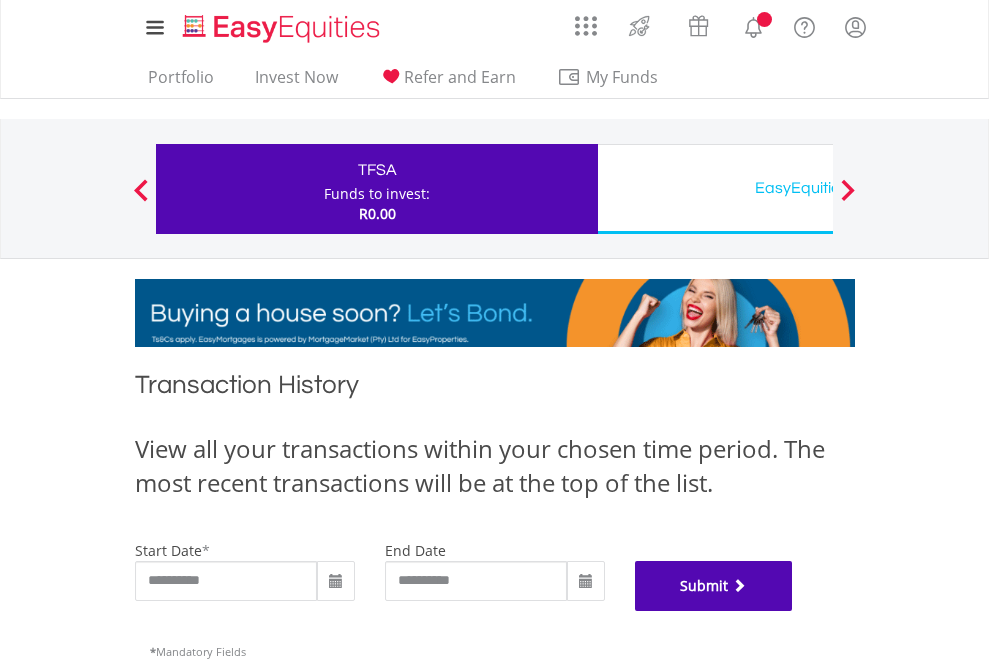 click on "Submit" at bounding box center (714, 586) 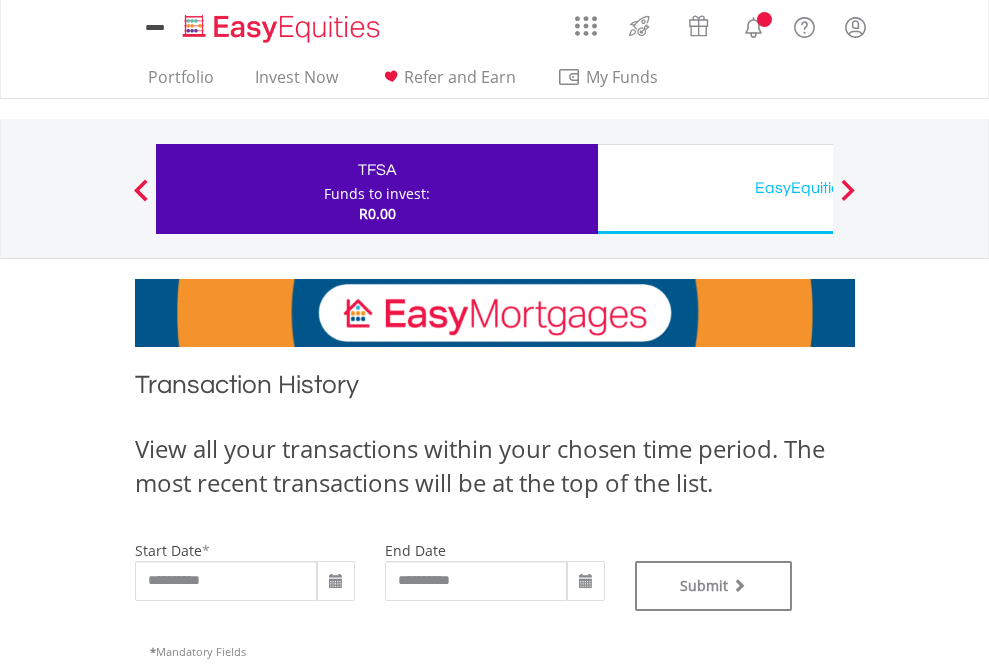 scroll, scrollTop: 0, scrollLeft: 0, axis: both 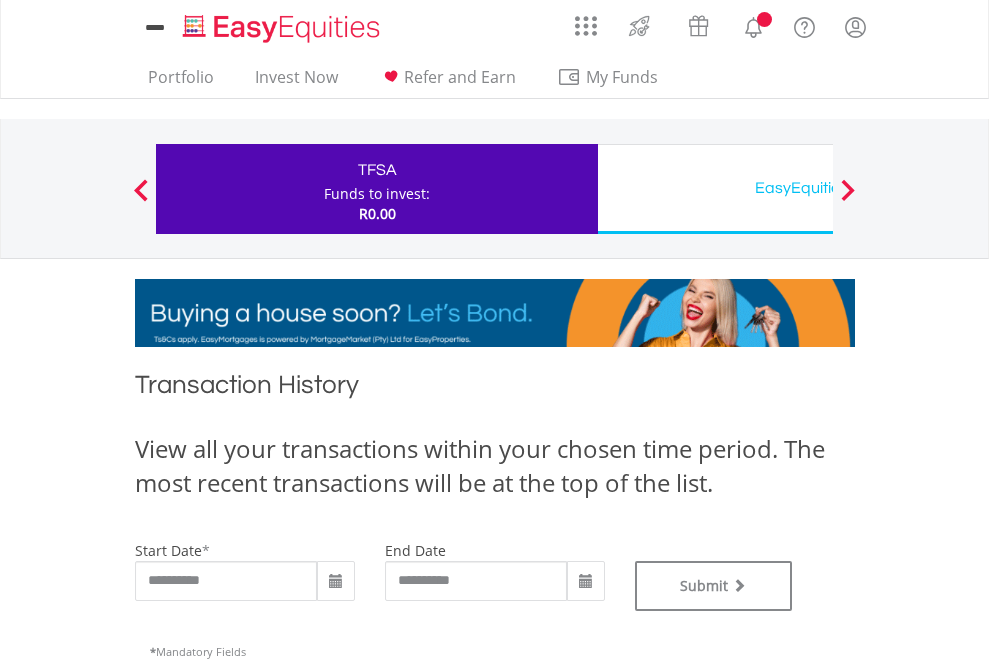 click on "EasyEquities USD" at bounding box center (818, 188) 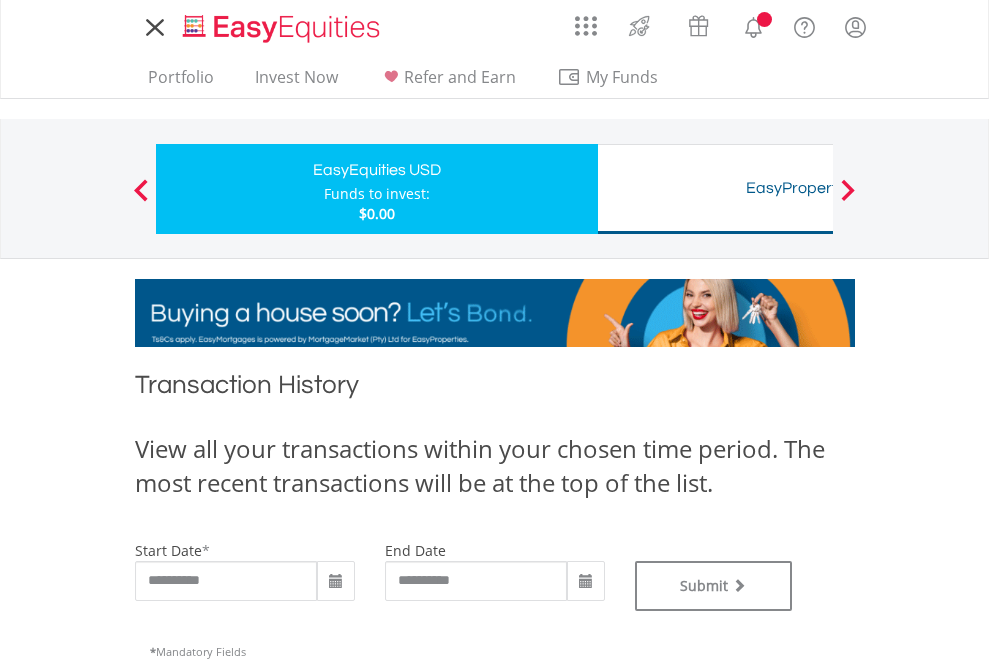scroll, scrollTop: 0, scrollLeft: 0, axis: both 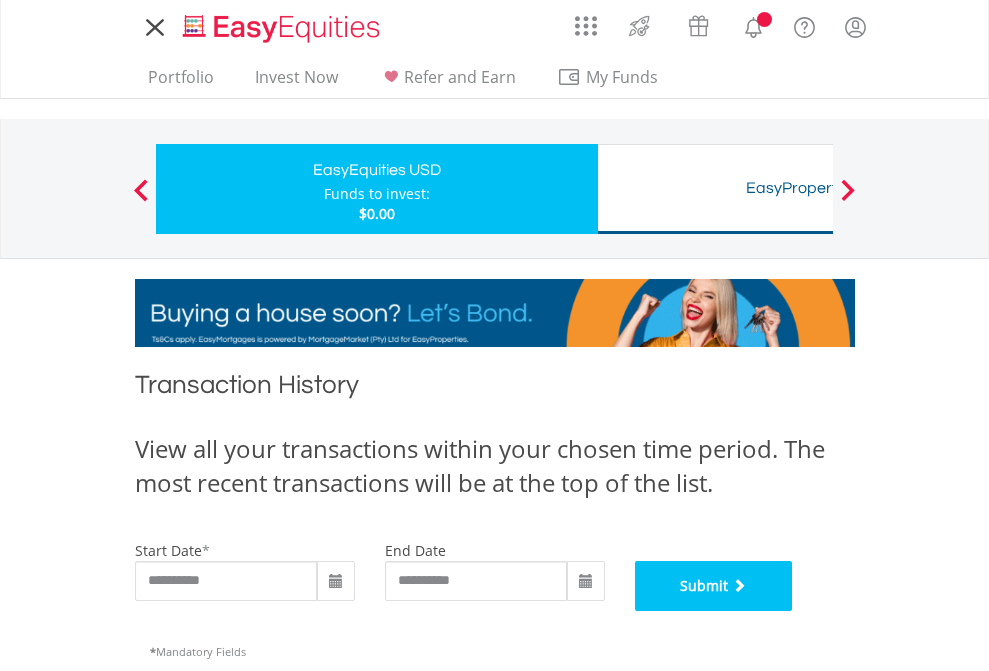 click on "Submit" at bounding box center (714, 586) 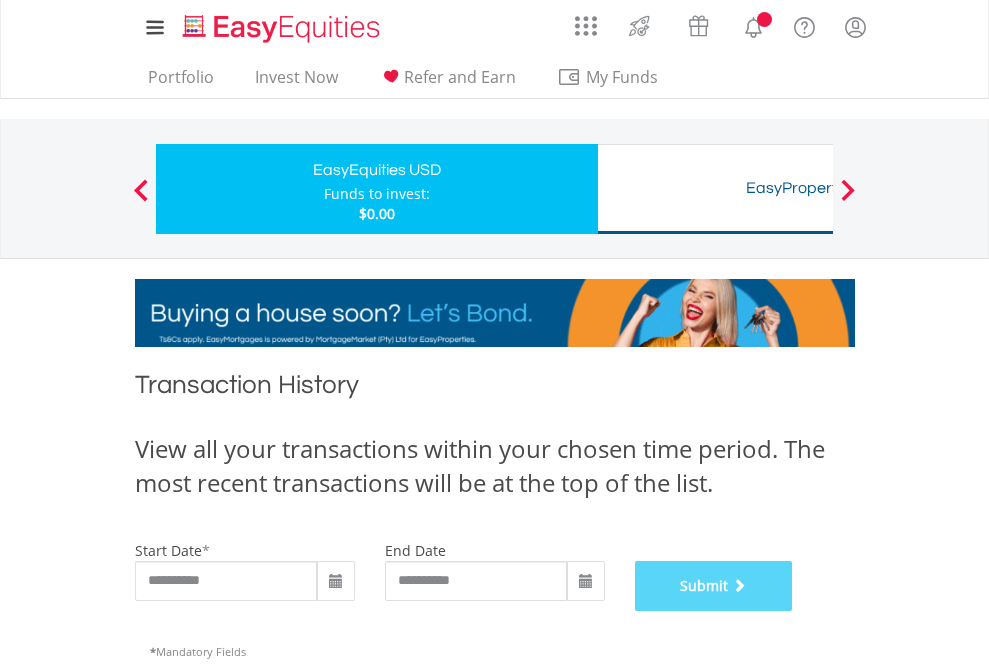 scroll, scrollTop: 811, scrollLeft: 0, axis: vertical 